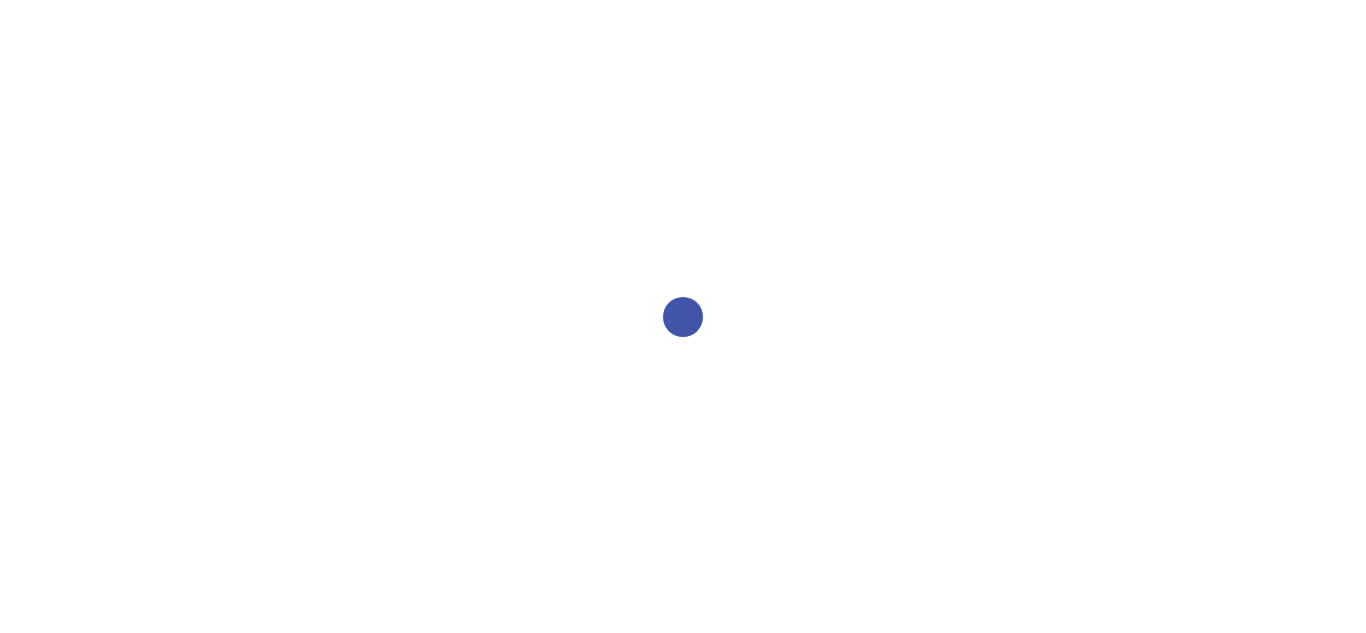 scroll, scrollTop: 0, scrollLeft: 0, axis: both 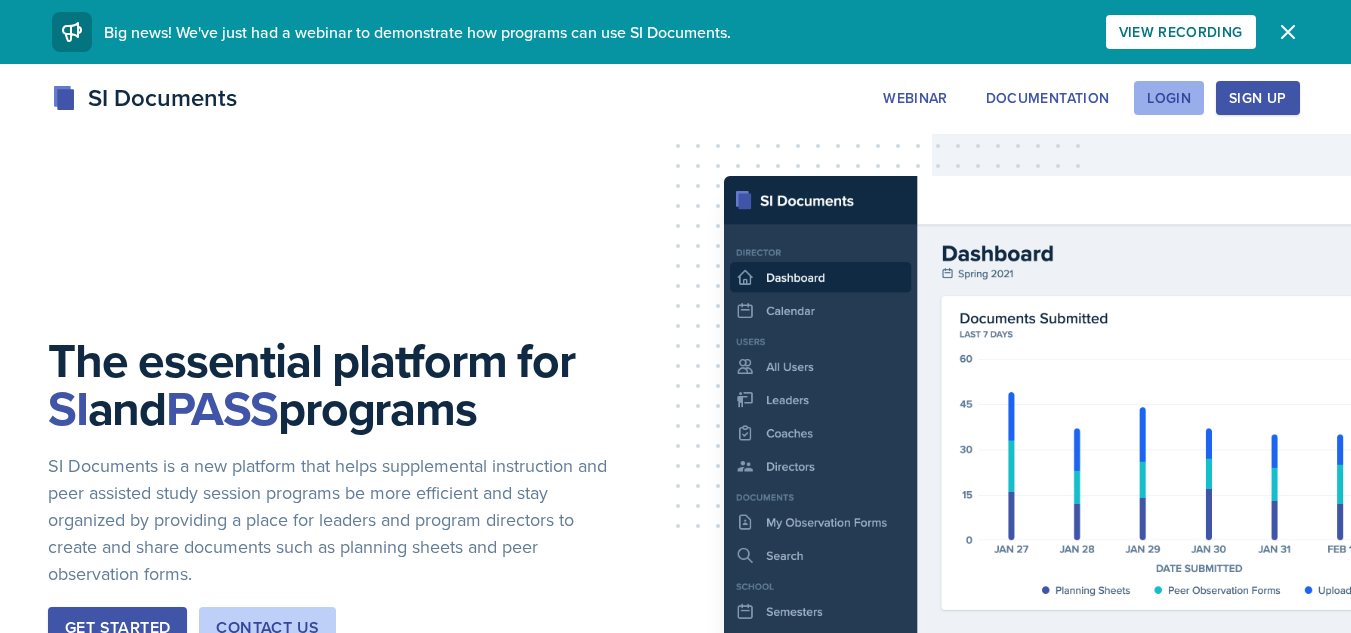 click on "Login" at bounding box center [1169, 98] 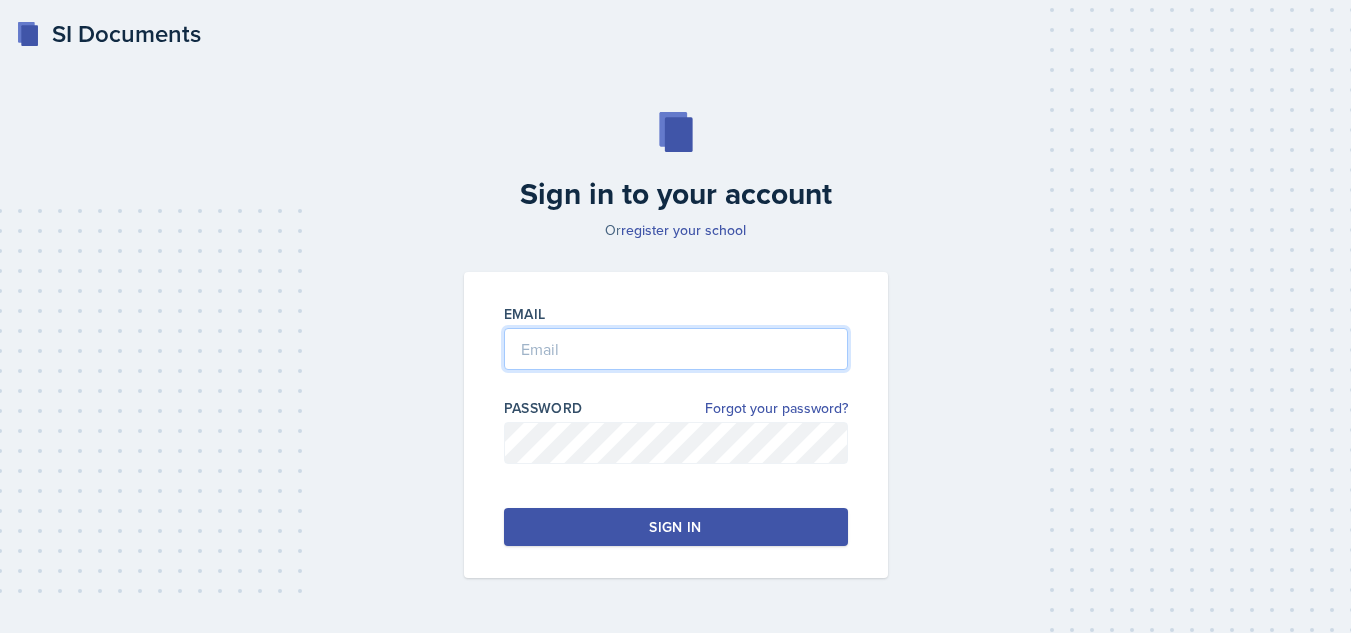 type on "[EMAIL]" 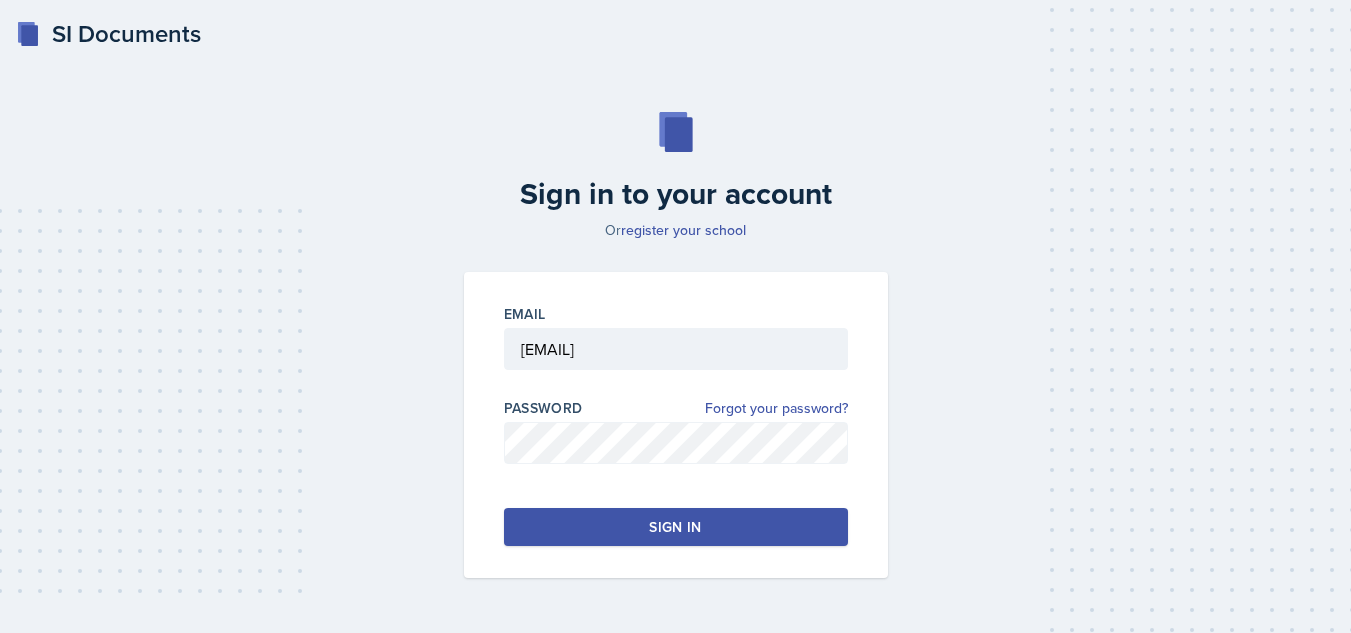 click on "Sign in" at bounding box center (676, 527) 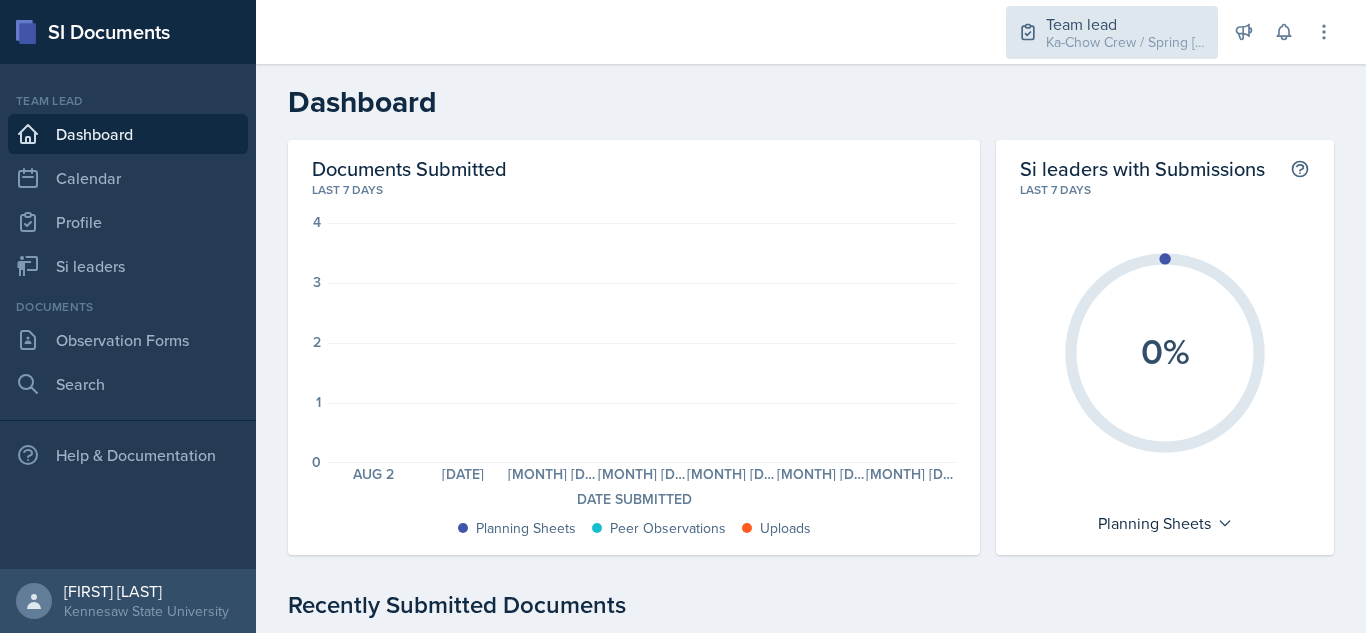 click on "Ka-Chow Crew / Spring [YEAR]" at bounding box center (1126, 42) 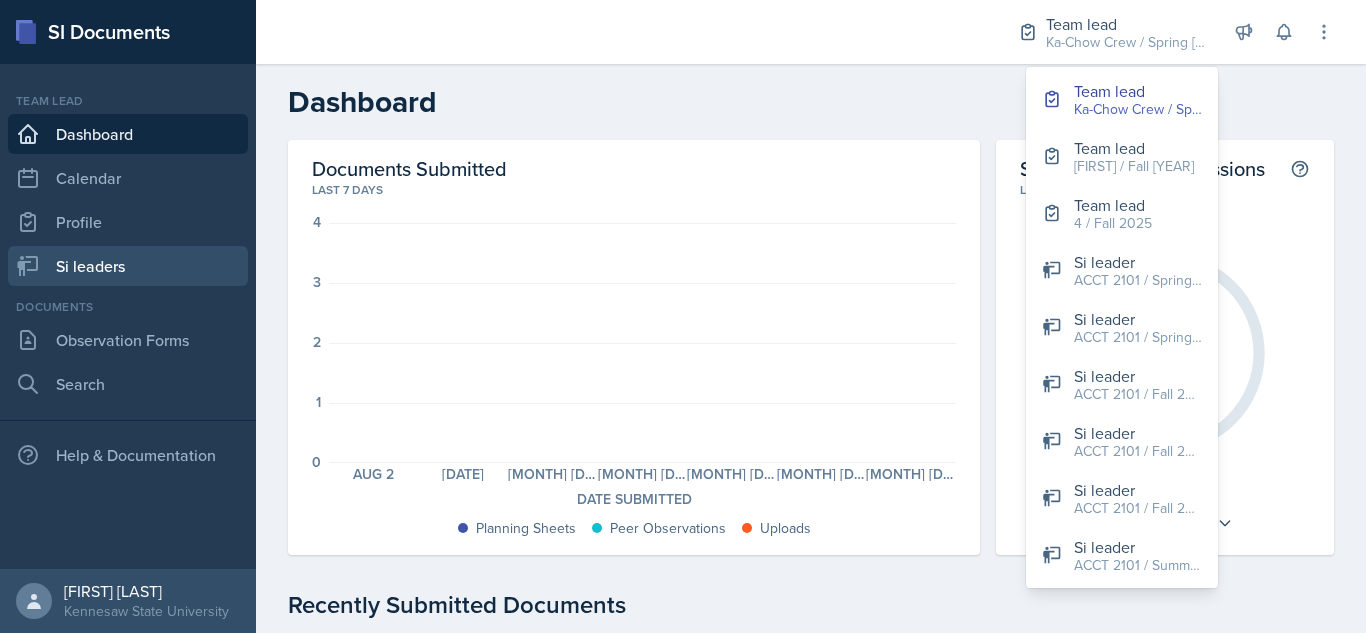 click on "Si leaders" at bounding box center (128, 266) 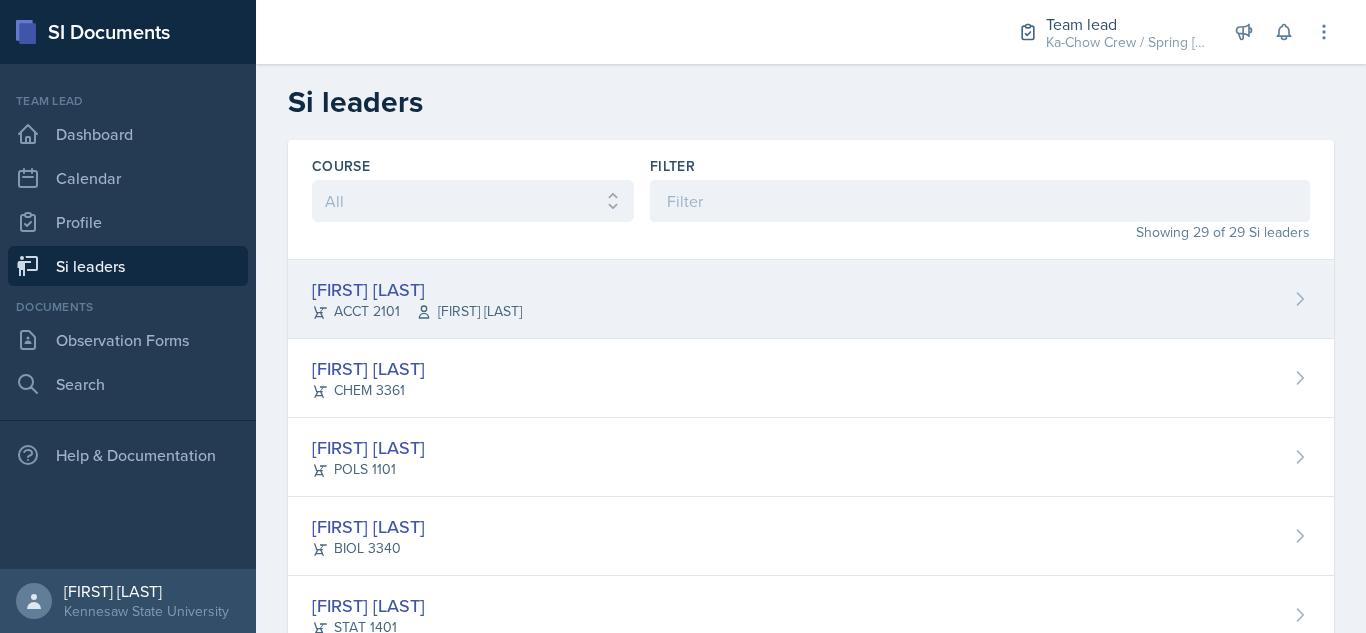 click on "[FIRST] [LAST]
ACCT 2101
[NAME]" at bounding box center (811, 299) 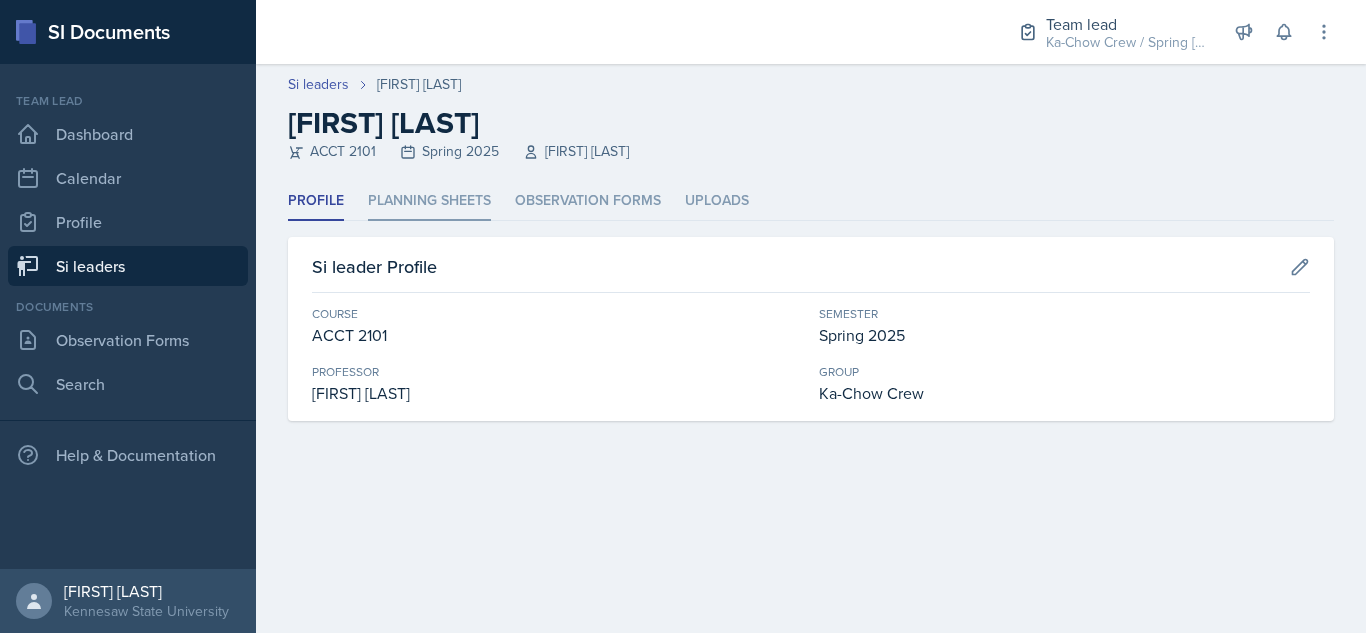 click on "Planning Sheets" at bounding box center (429, 201) 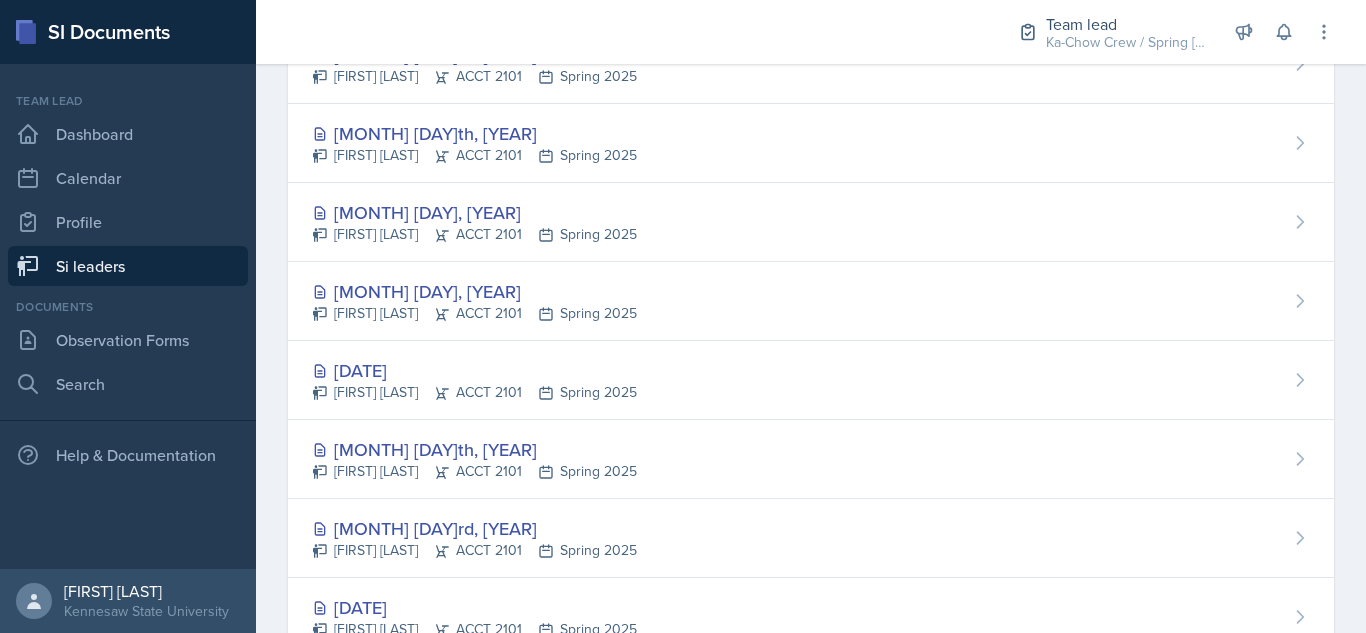 scroll, scrollTop: 1768, scrollLeft: 0, axis: vertical 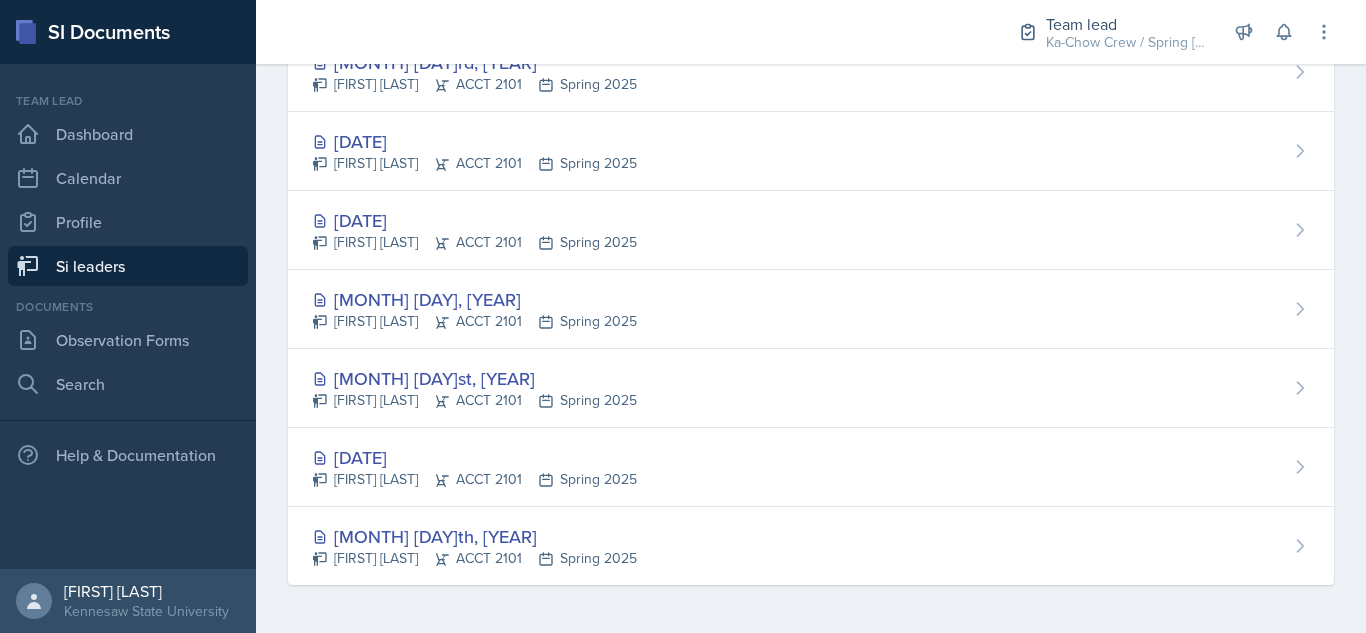 click on "[MONTH] [DAY], [YEAR]
[FIRST] [LAST]
ACCT 2101
Spring [YEAR]" at bounding box center (811, 546) 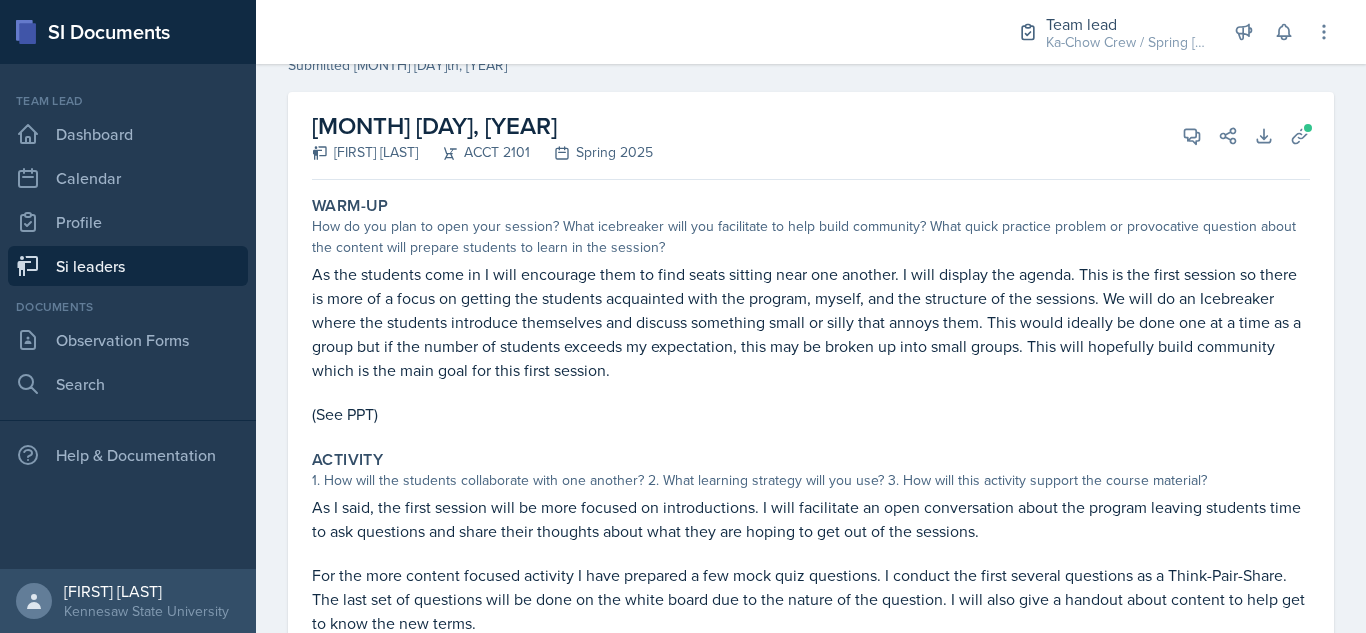 scroll, scrollTop: 0, scrollLeft: 0, axis: both 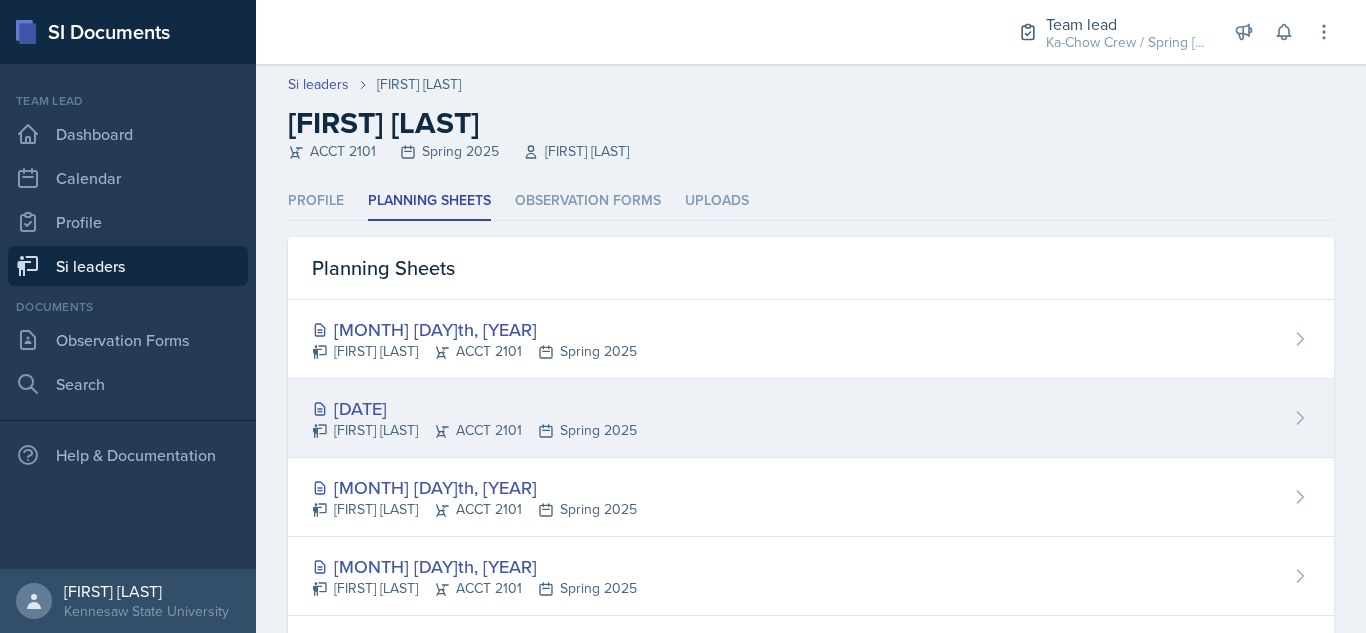 click on "[DATE]
[FIRST] [LAST]
ACCT 2101
Spring 2025" at bounding box center (811, 418) 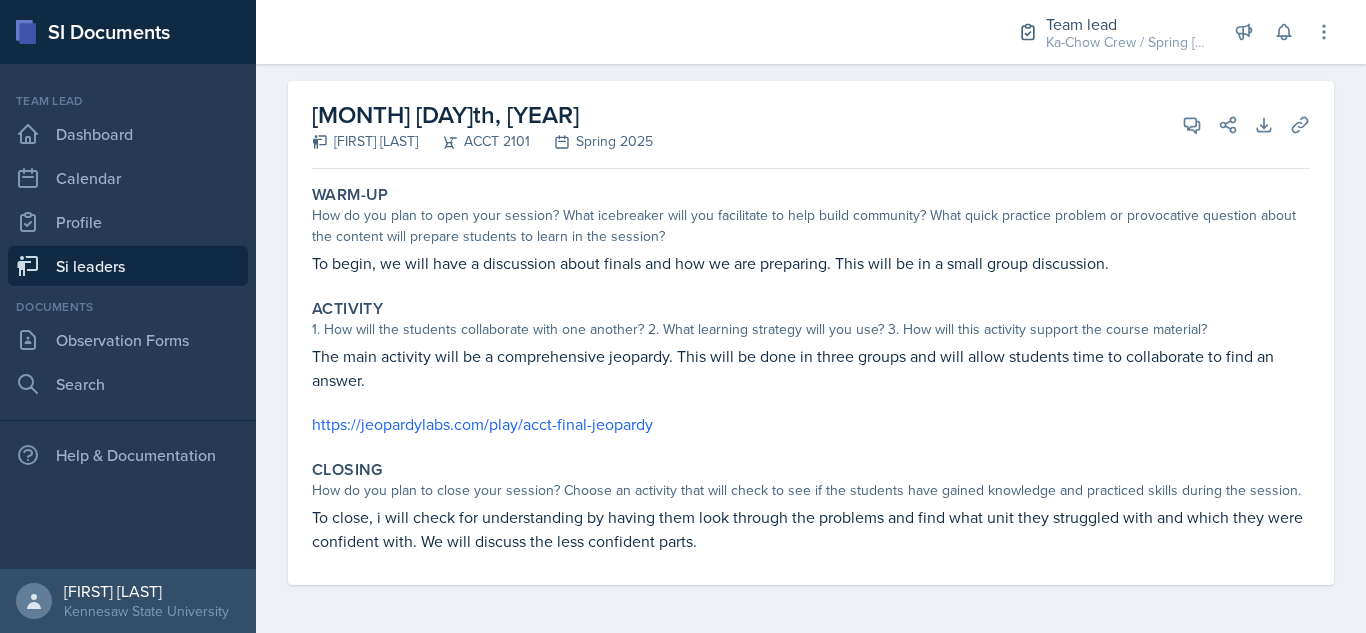 scroll, scrollTop: 0, scrollLeft: 0, axis: both 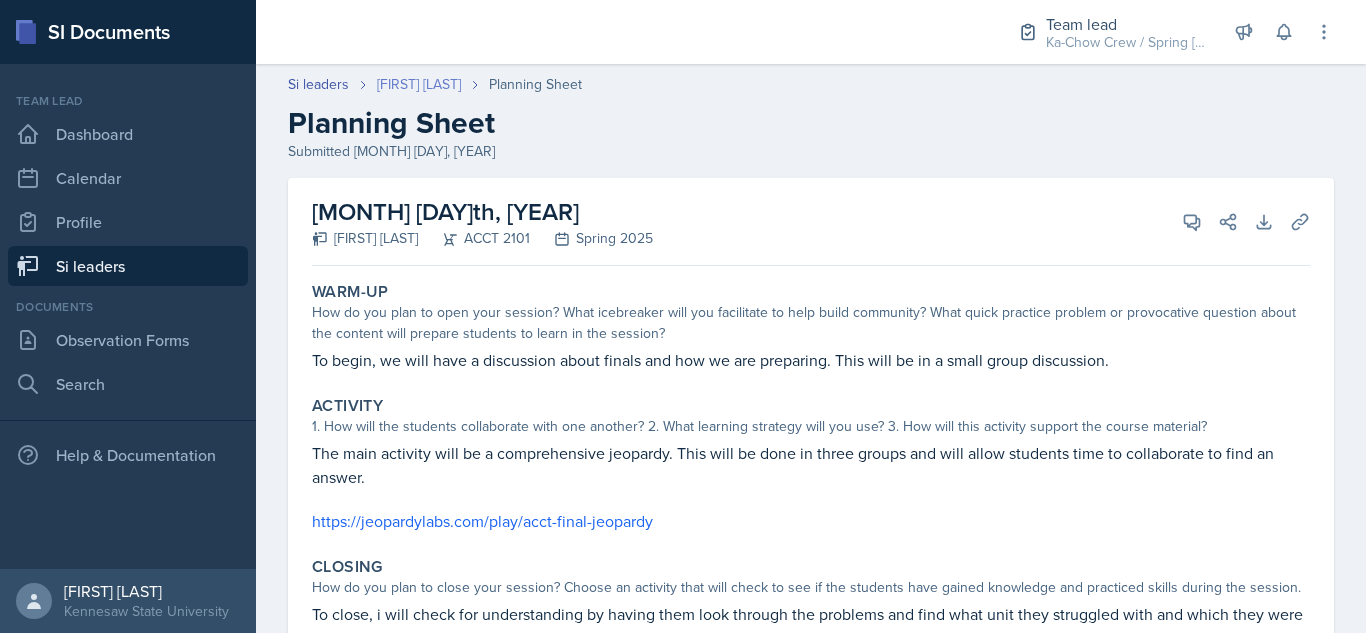 click on "[FIRST] [LAST]" at bounding box center [419, 84] 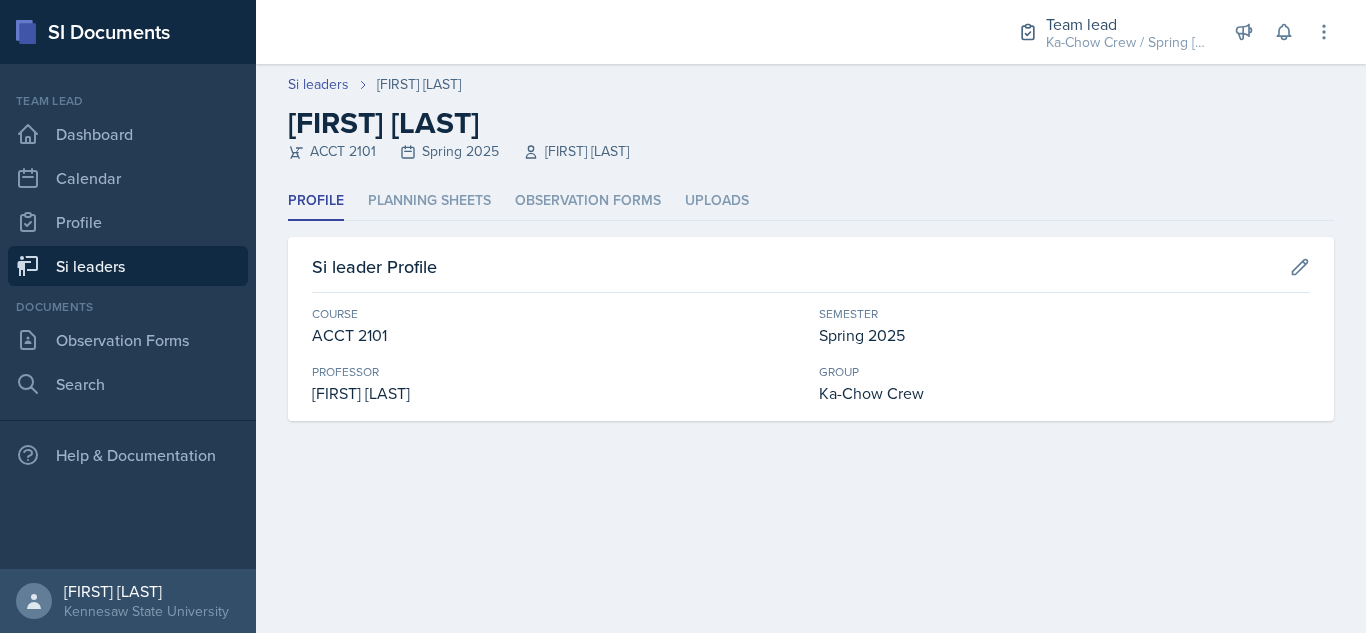 click on "[FIRST] [LAST]" at bounding box center [811, 123] 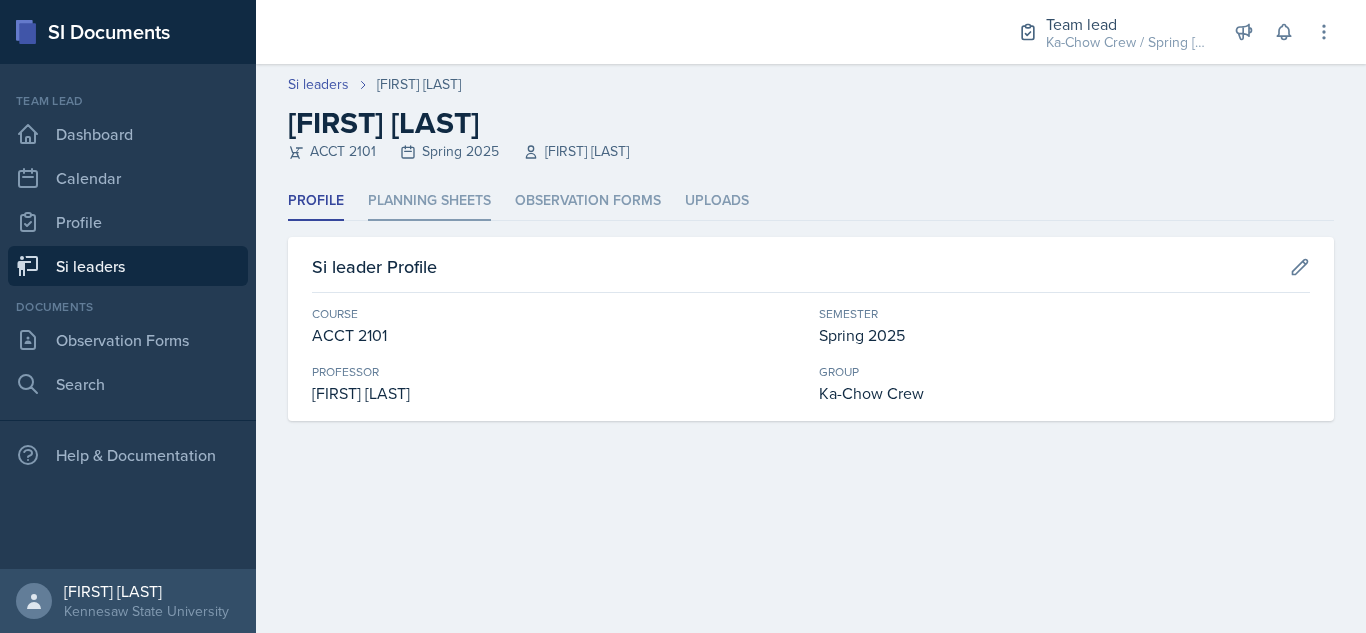 click on "Planning Sheets" at bounding box center [429, 201] 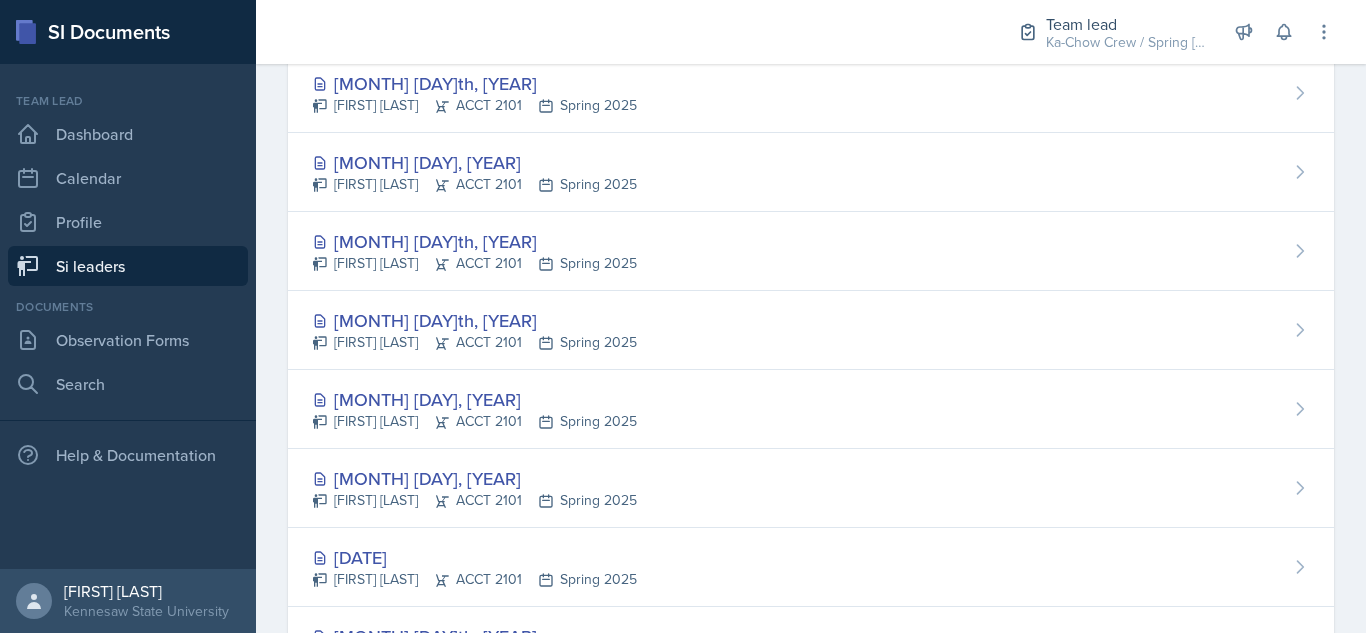 scroll, scrollTop: 1250, scrollLeft: 0, axis: vertical 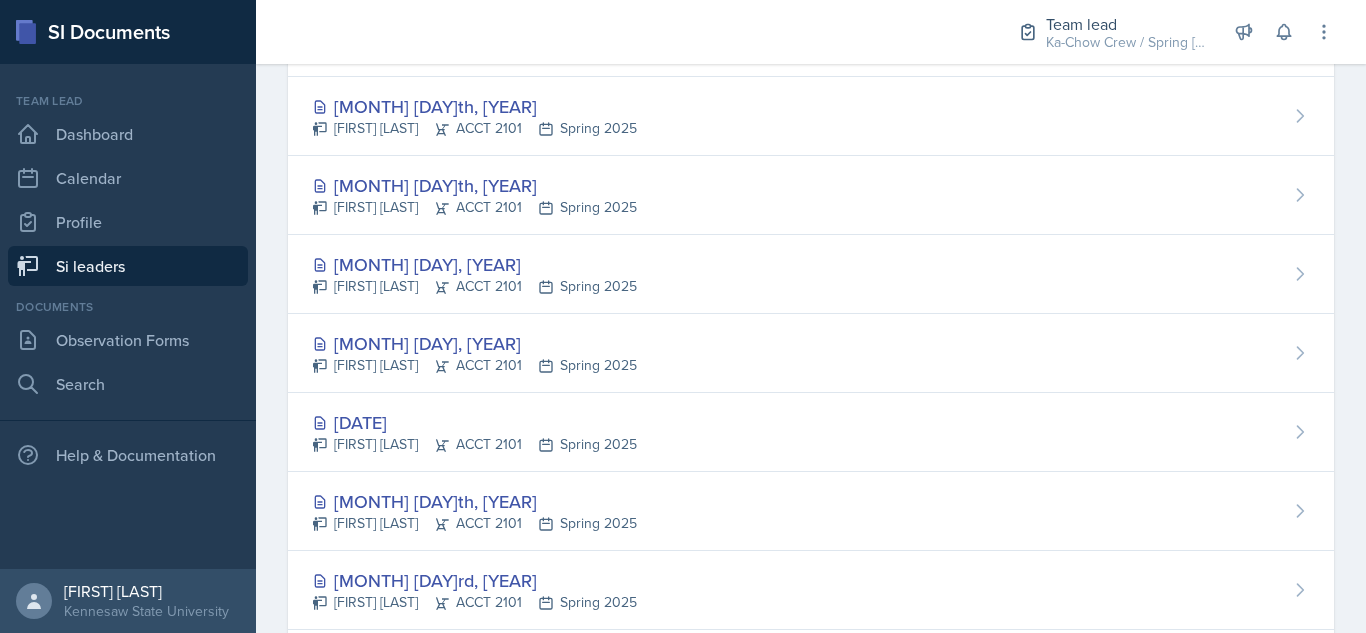 click on "[DATE]
[FIRST] [LAST]
ACCT 2101
Spring [YEAR]" at bounding box center (811, 274) 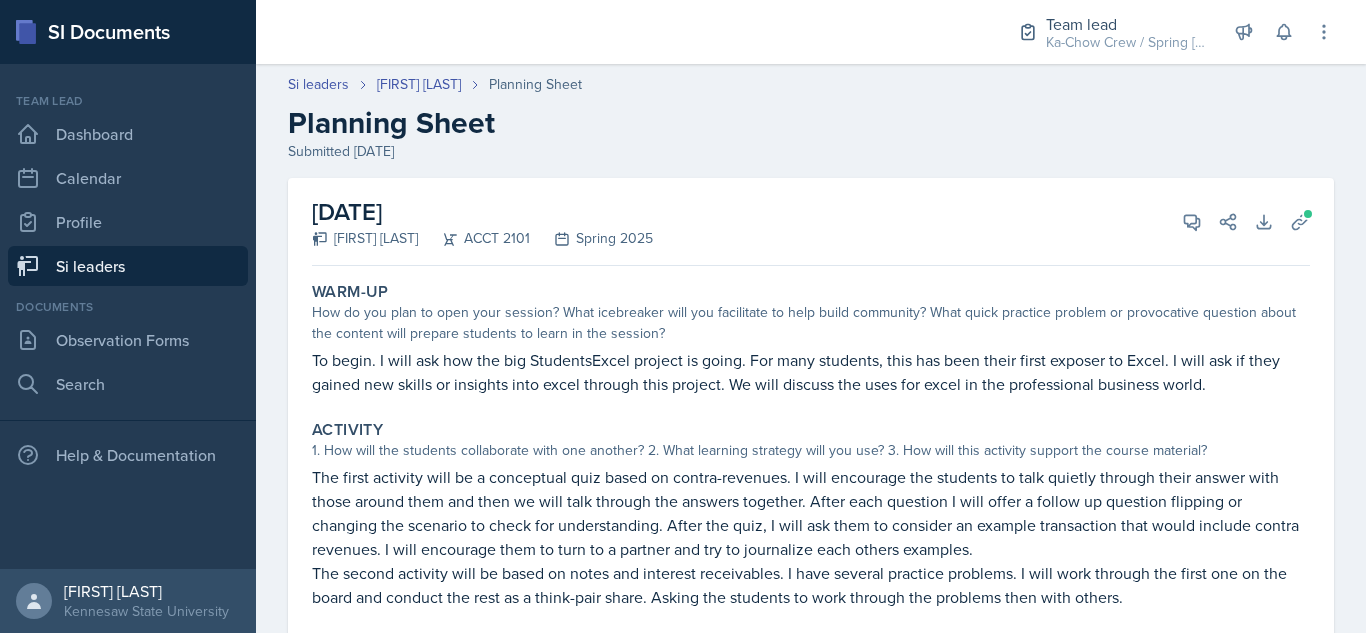 scroll, scrollTop: 173, scrollLeft: 0, axis: vertical 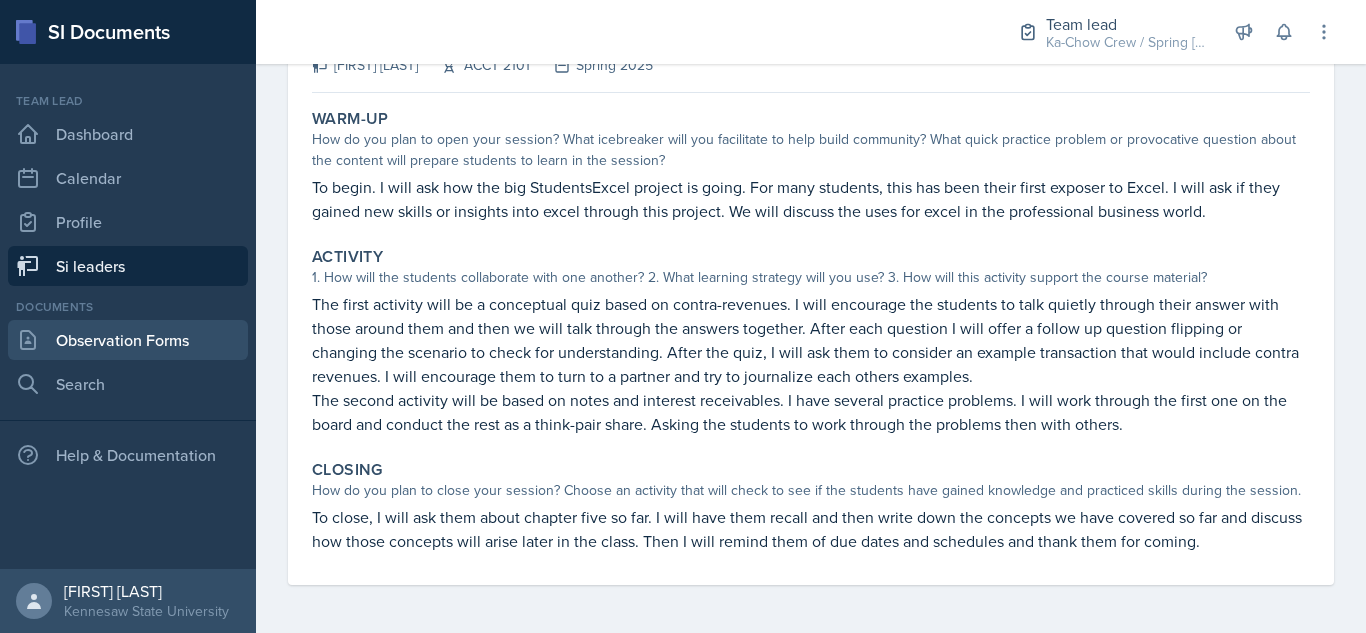 click on "Observation Forms" at bounding box center [128, 340] 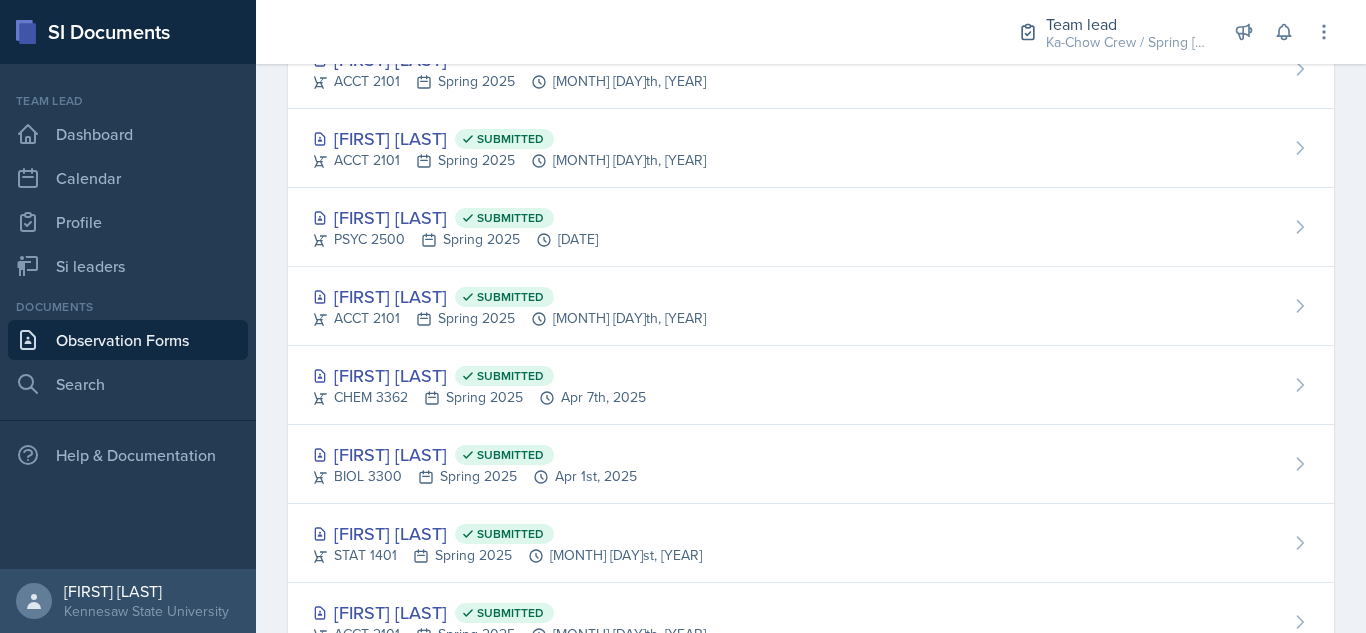 scroll, scrollTop: 0, scrollLeft: 0, axis: both 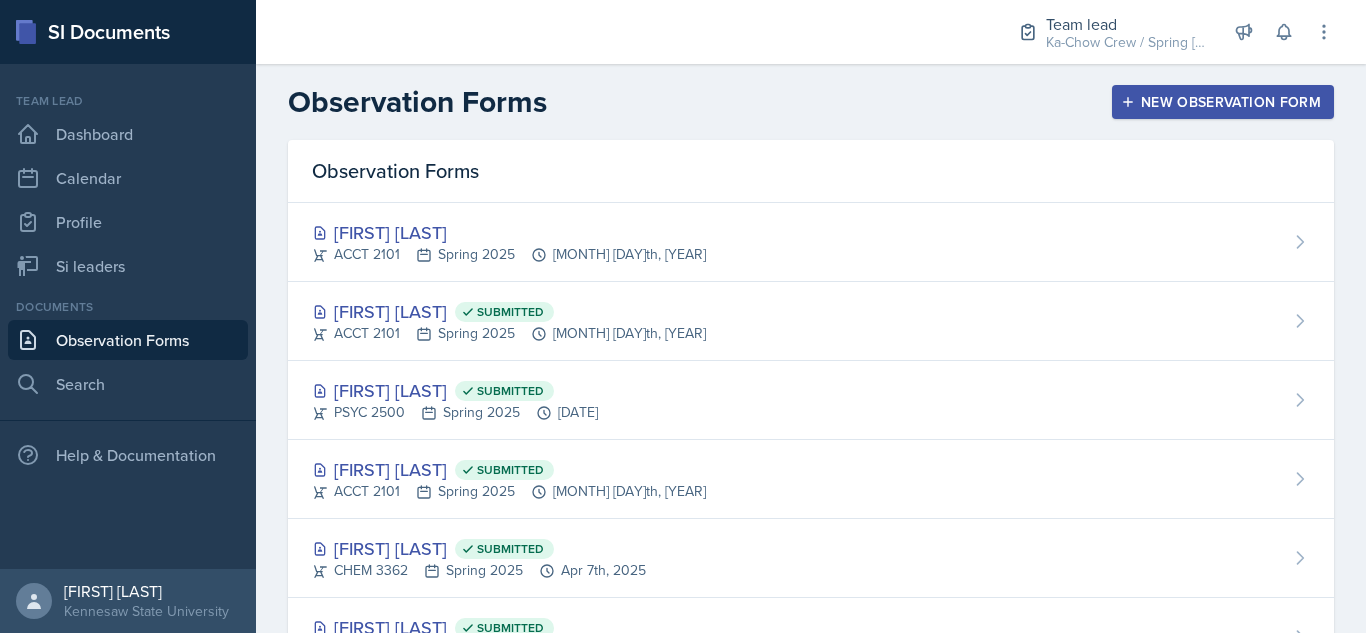 click on "New Observation Form" at bounding box center [1223, 102] 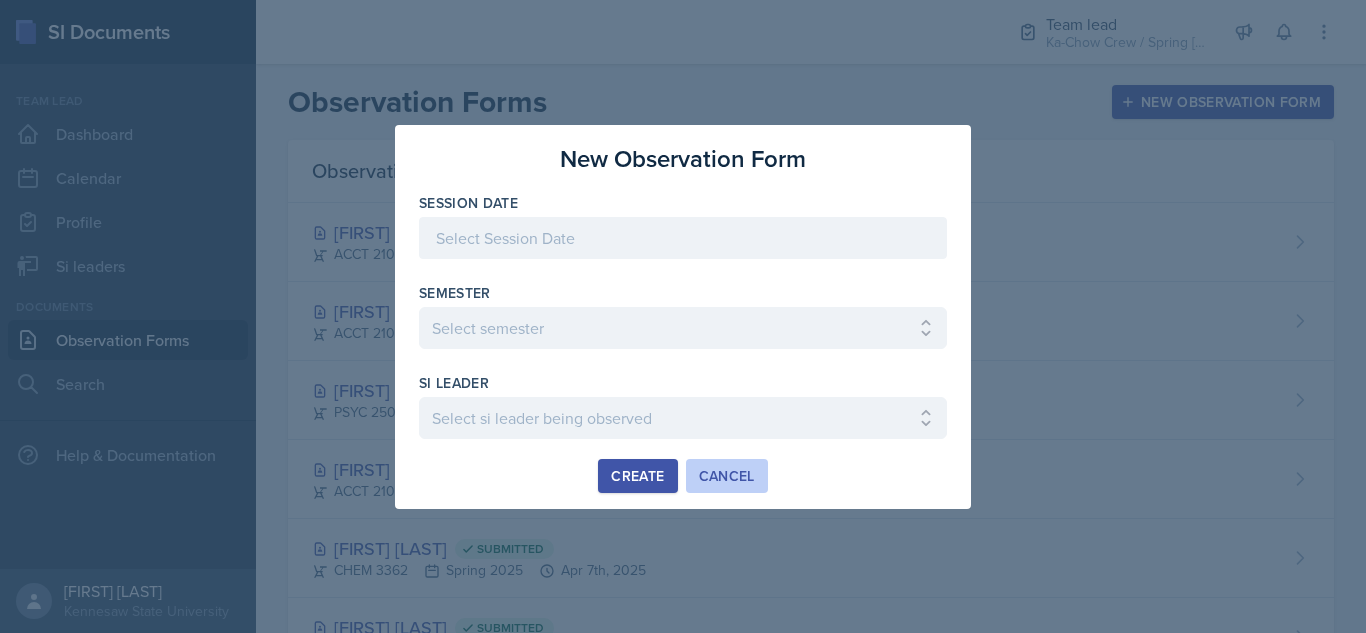 click on "Cancel" at bounding box center (727, 476) 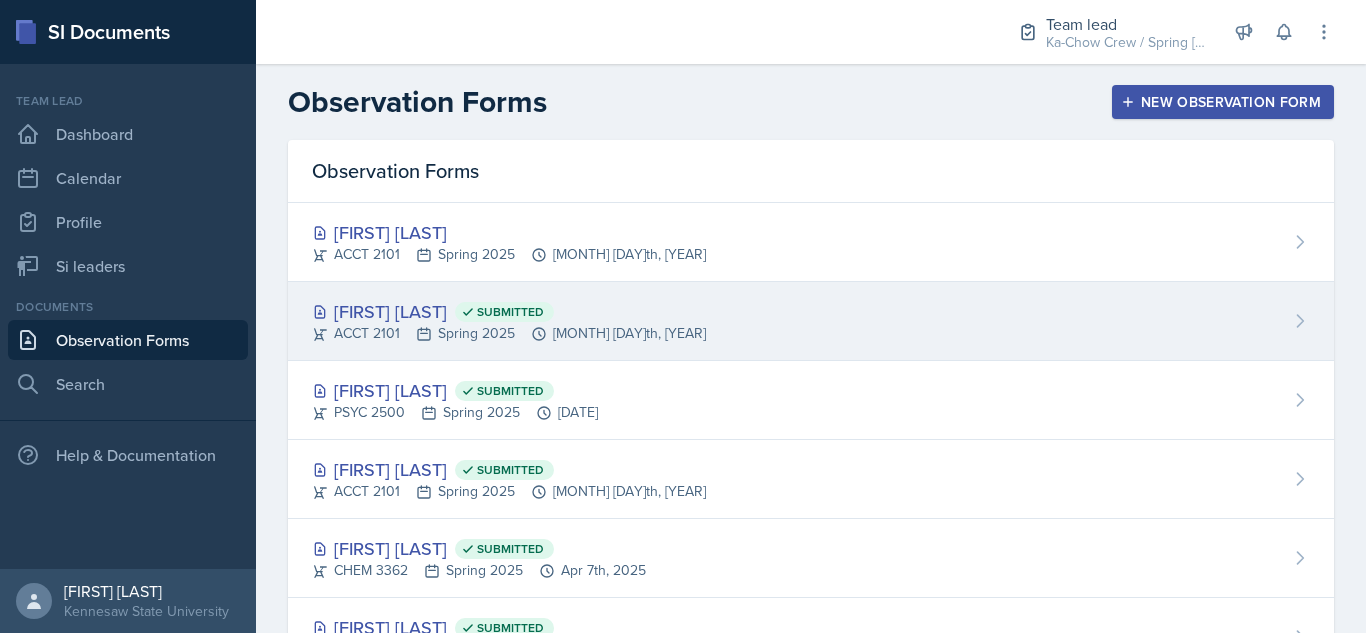 click on "[FIRST] [LAST]
Submitted
ACCT 2101
[YEAR]
[MONTH] [DAY]" at bounding box center [811, 321] 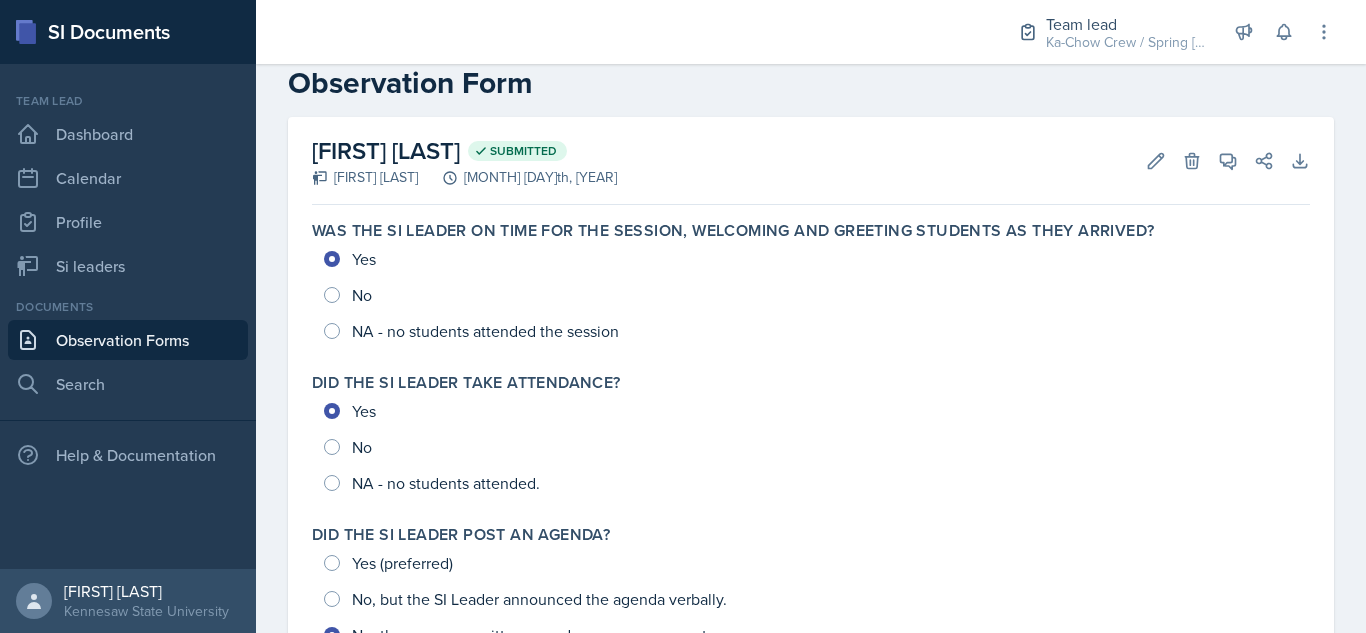 scroll, scrollTop: 0, scrollLeft: 0, axis: both 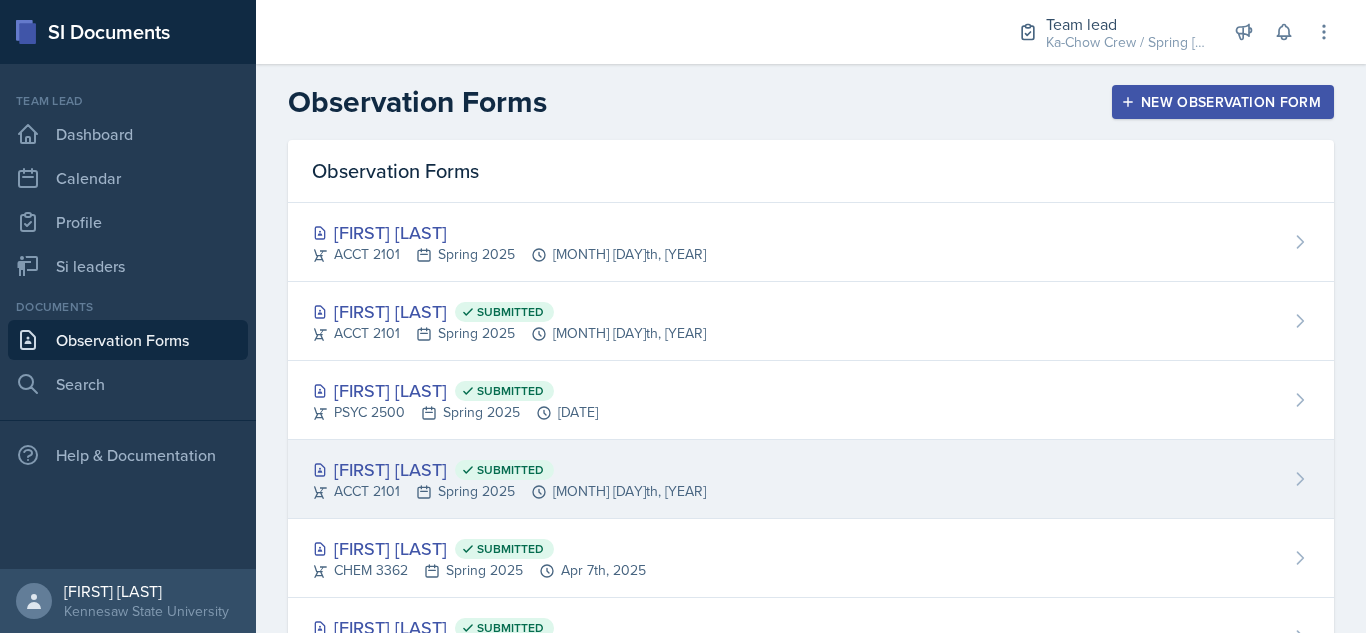 click on "[FIRST] [LAST]
Submitted
ACCT 2101
Spring [YEAR]
[MONTH] [DAY]th, [YEAR]" at bounding box center [811, 479] 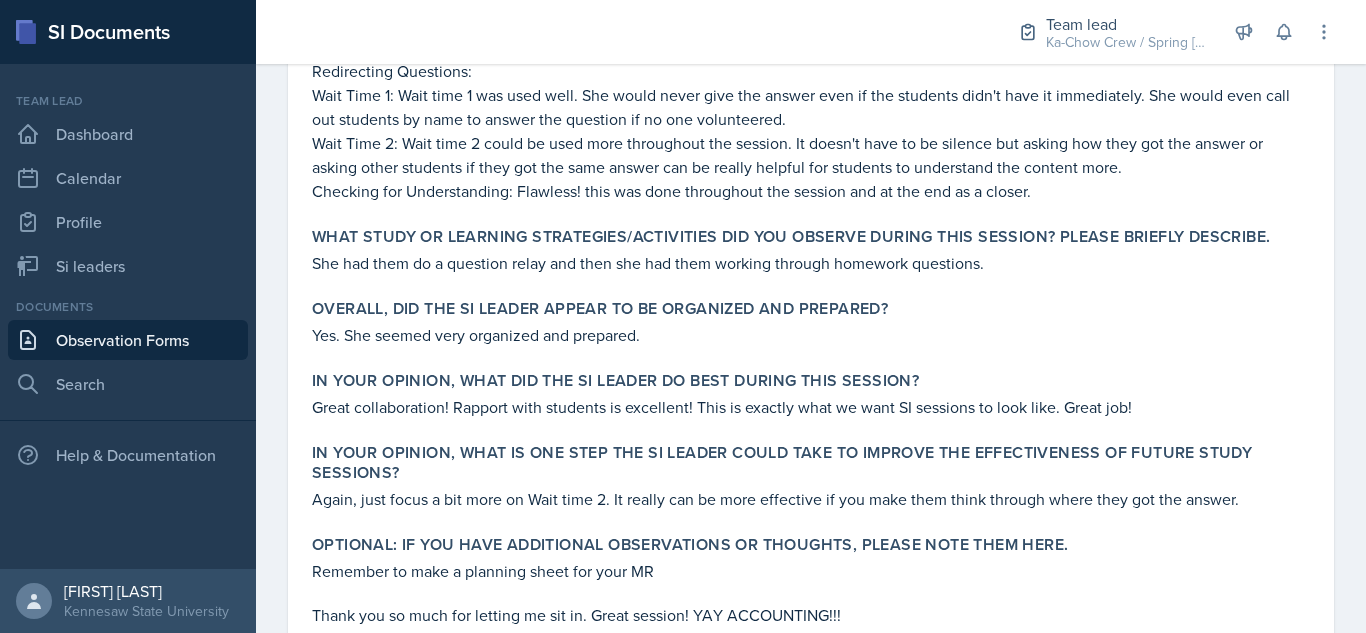 scroll, scrollTop: 892, scrollLeft: 0, axis: vertical 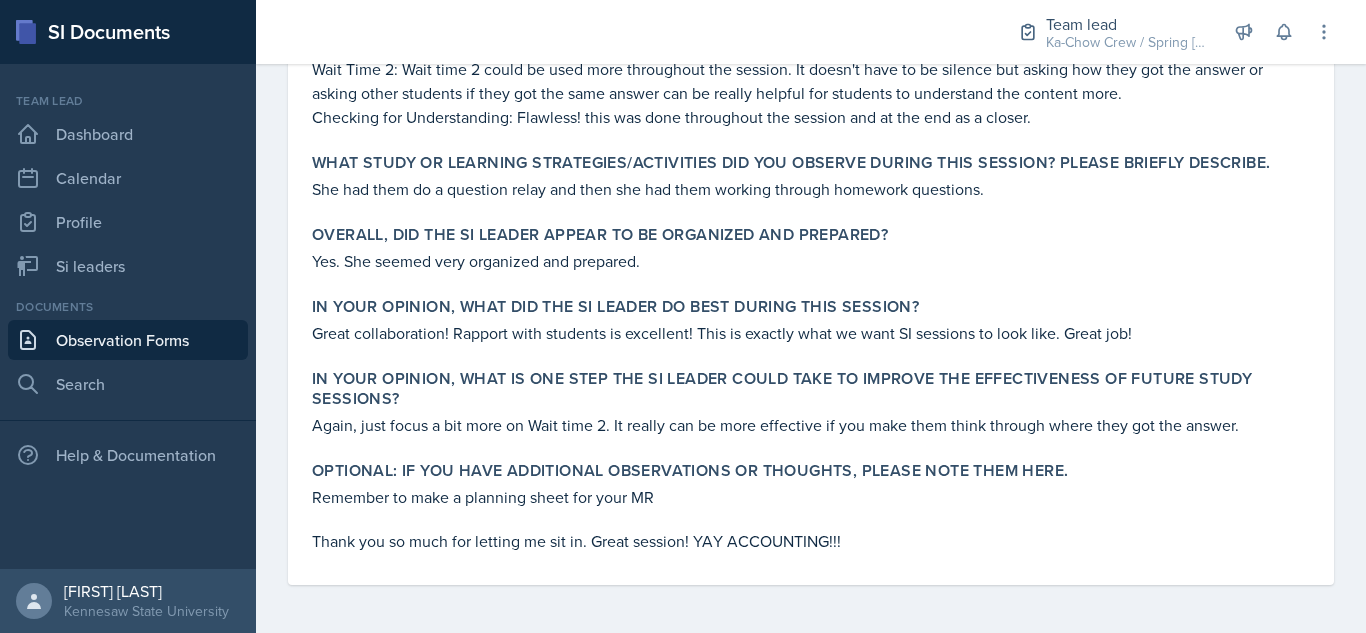 click on "Observation Forms" at bounding box center [128, 340] 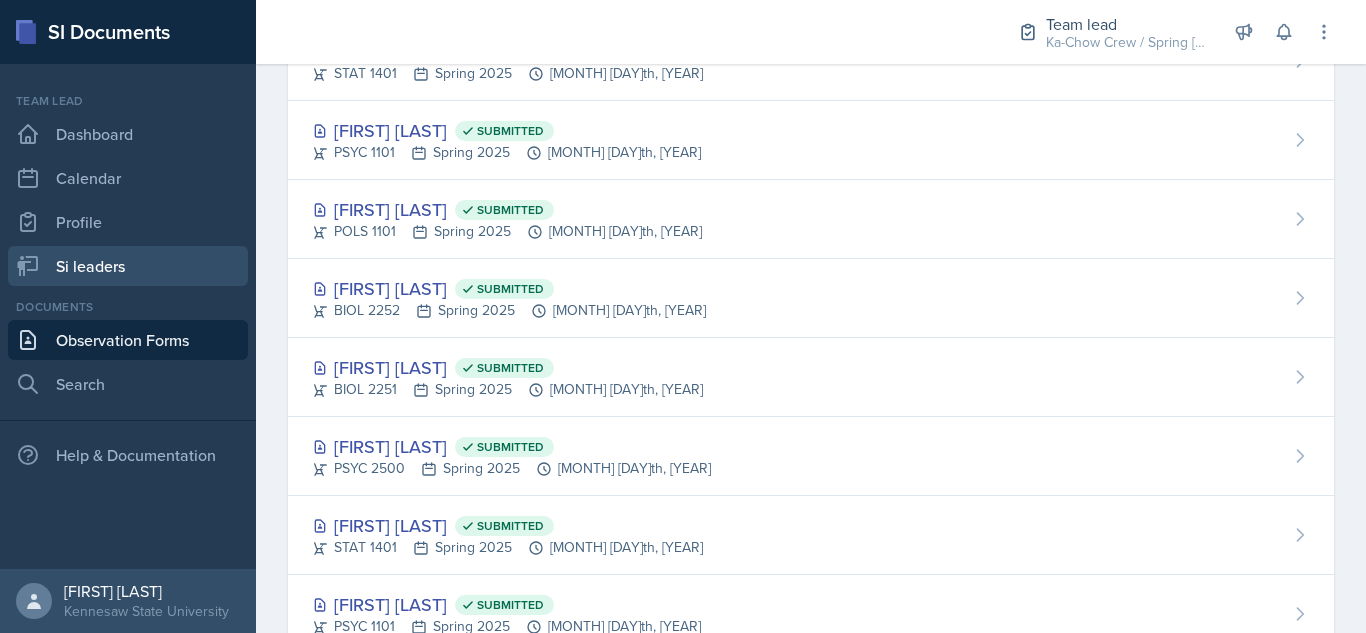 click on "Si leaders" at bounding box center (128, 266) 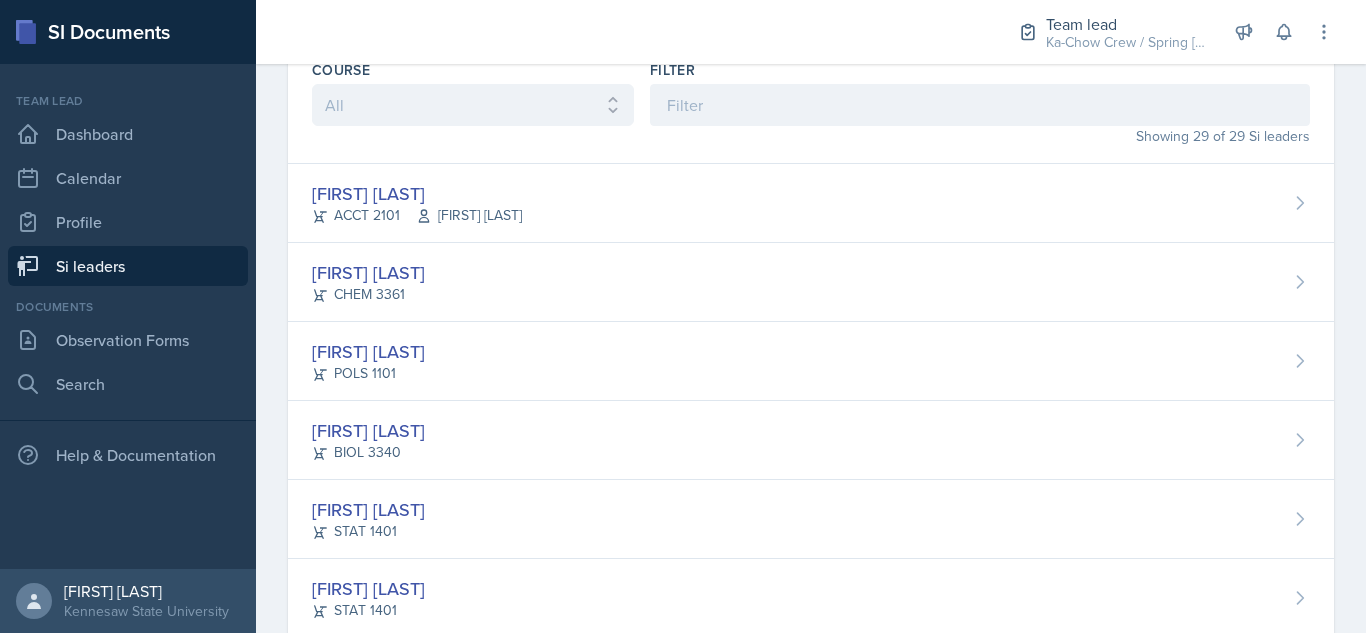 scroll, scrollTop: 0, scrollLeft: 0, axis: both 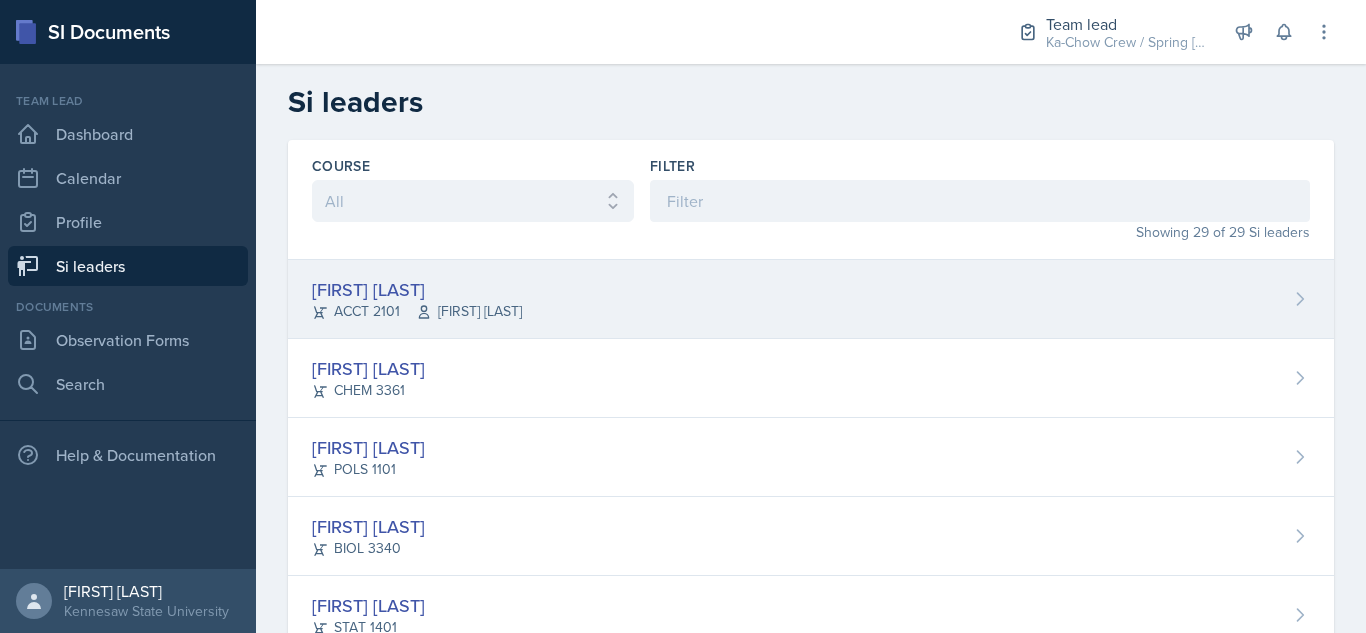 click on "[FIRST] [LAST]
ACCT 2101
[NAME]" at bounding box center (811, 299) 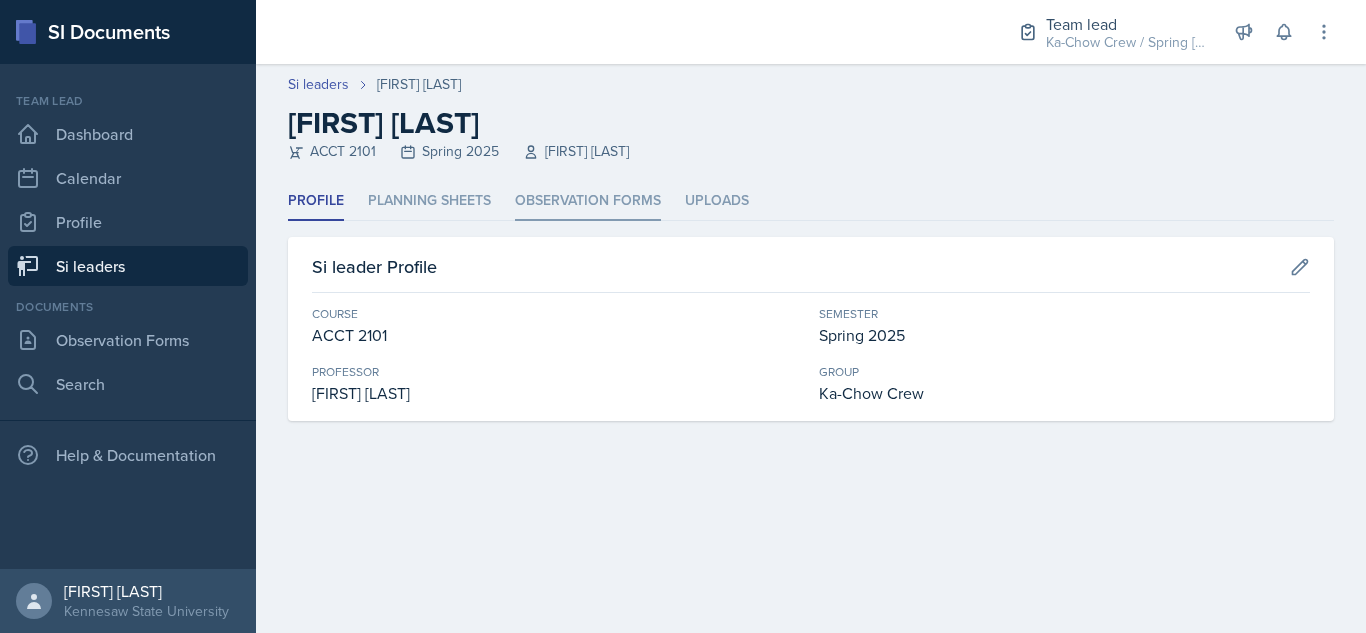 click on "Observation Forms" at bounding box center [588, 201] 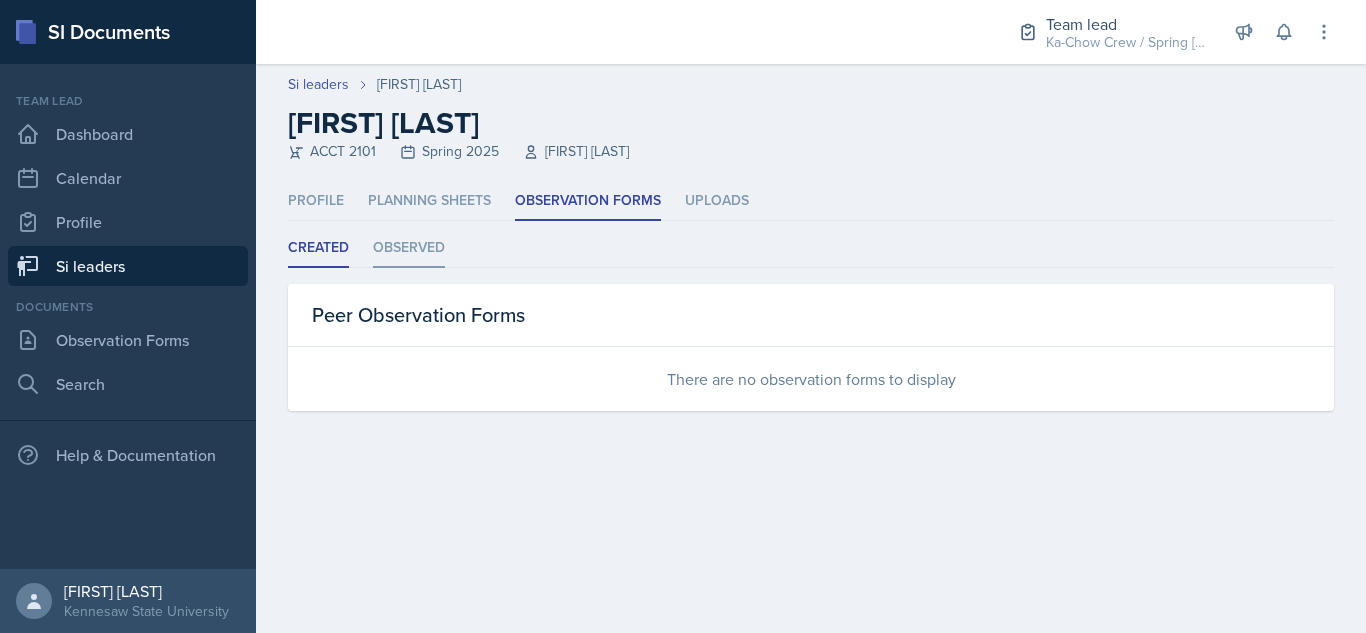click on "Observed" at bounding box center [409, 248] 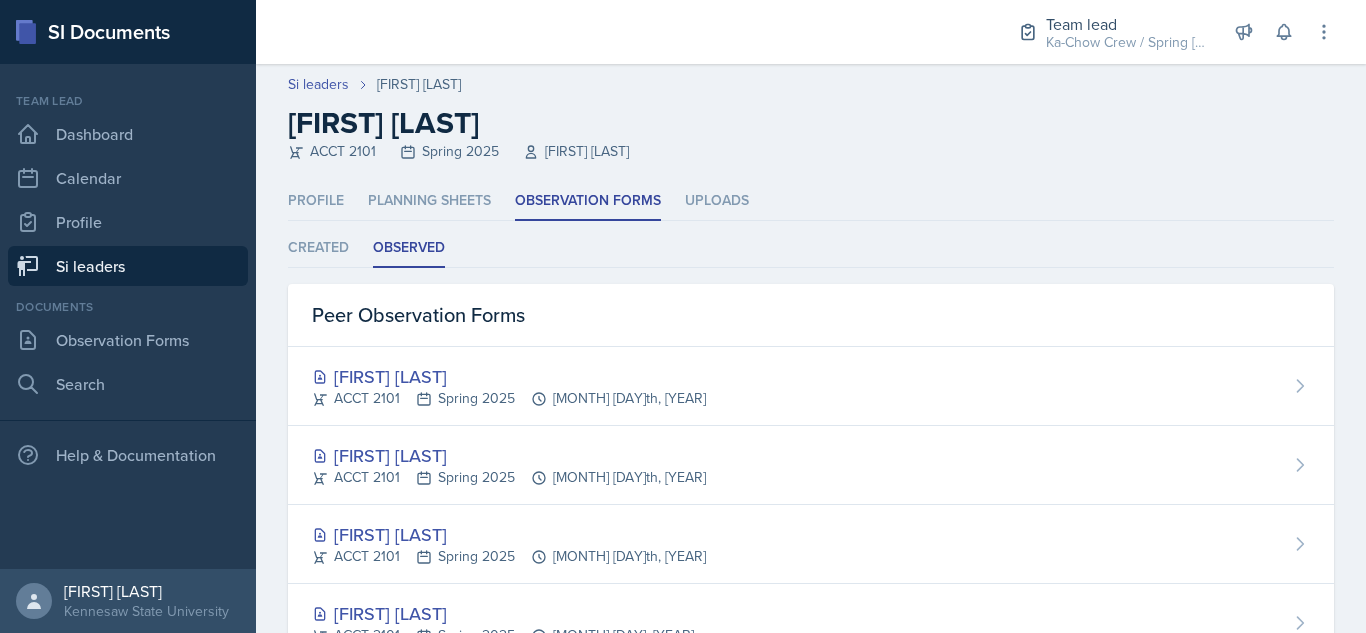 click on "[FIRST] [LAST]" at bounding box center (509, 376) 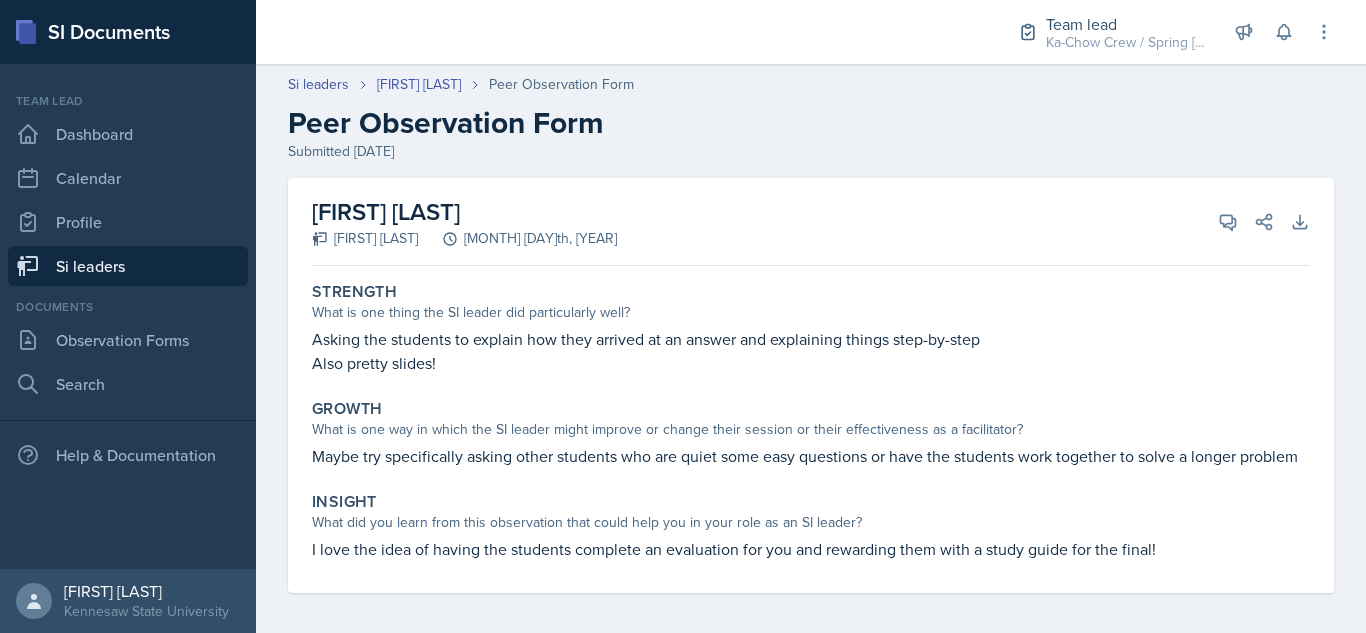 scroll, scrollTop: 32, scrollLeft: 0, axis: vertical 